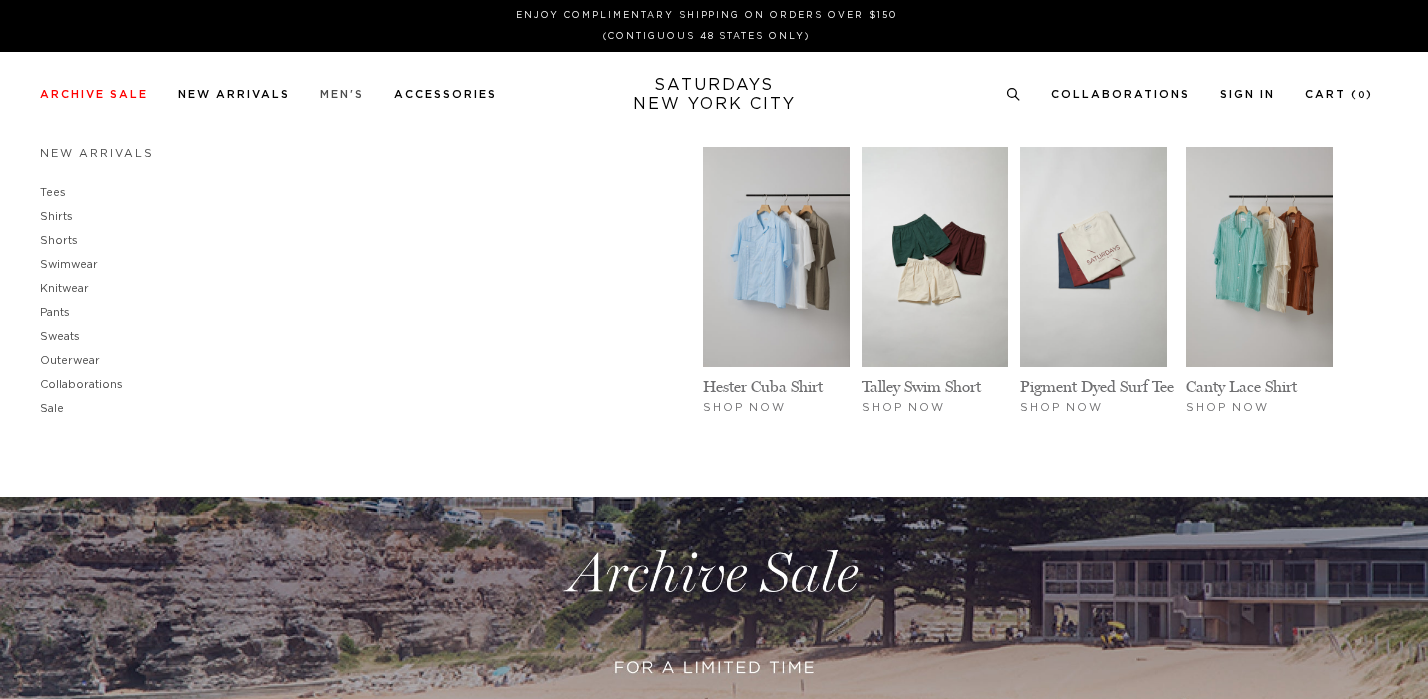 scroll, scrollTop: 0, scrollLeft: 0, axis: both 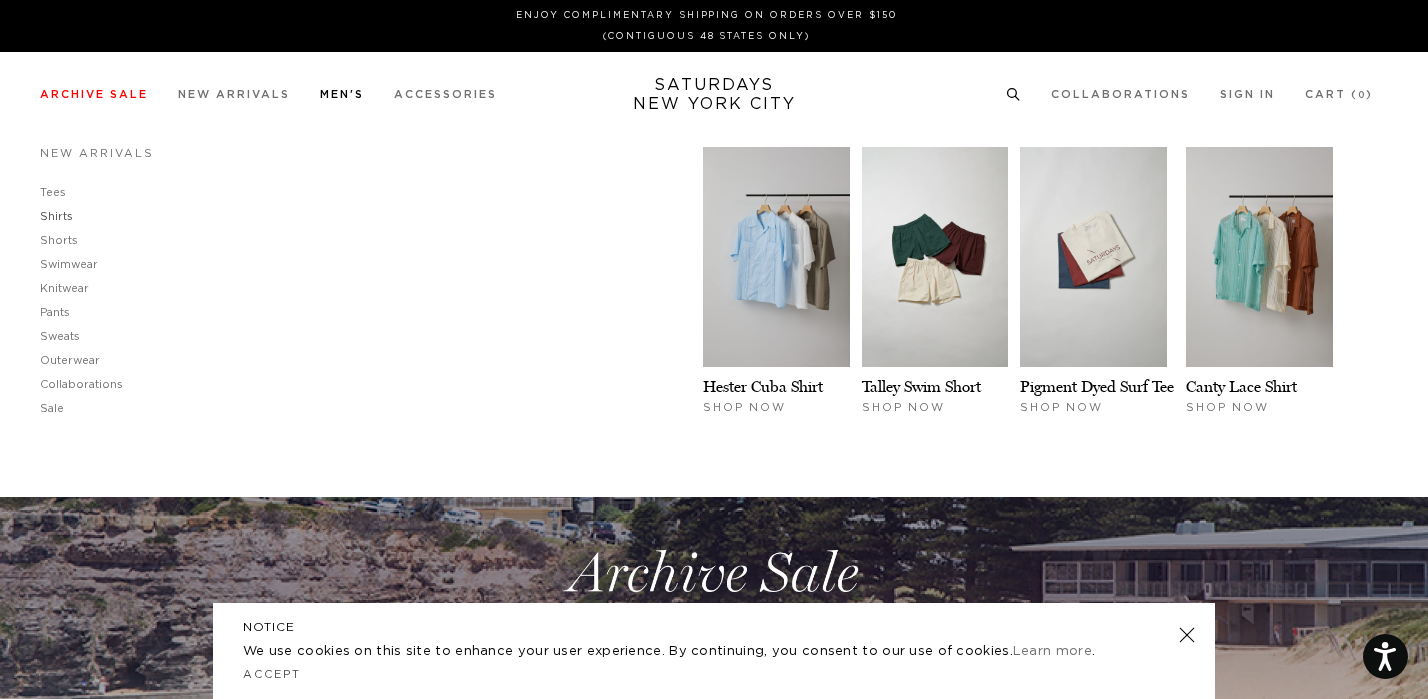 click on "Shirts" at bounding box center [56, 216] 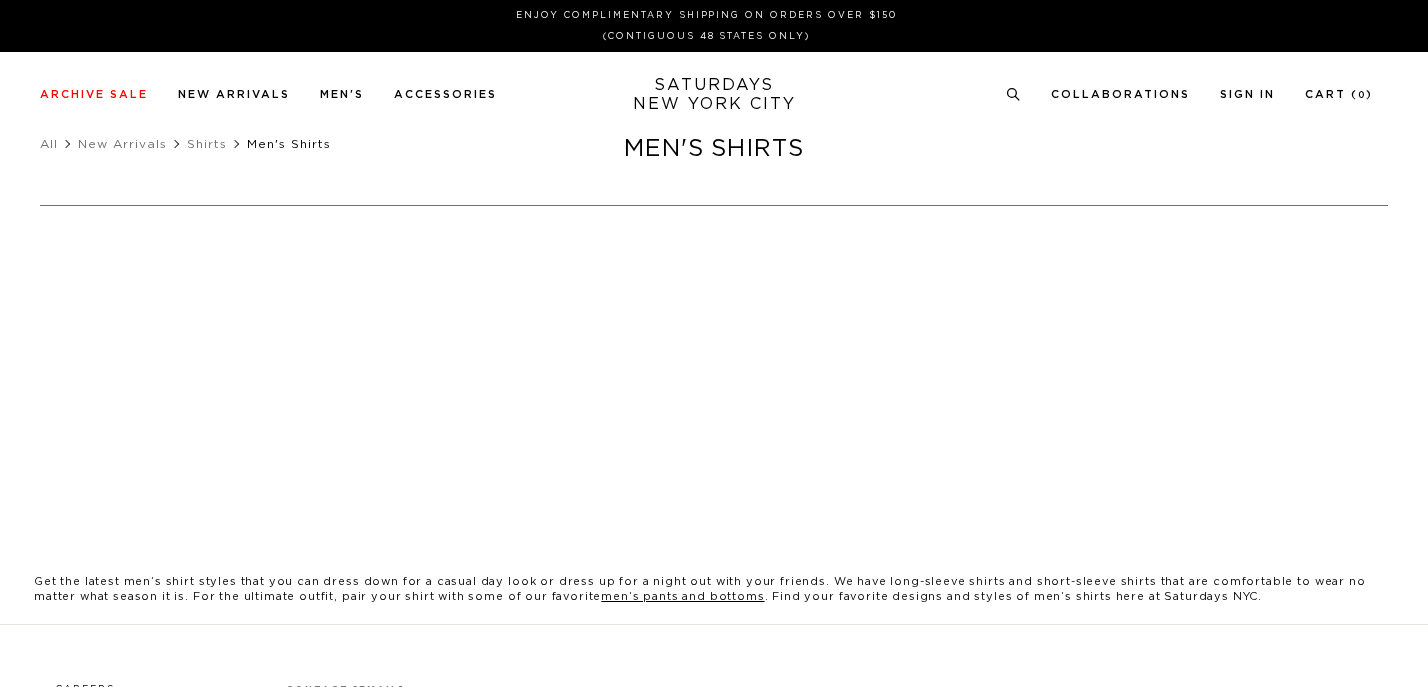 scroll, scrollTop: 0, scrollLeft: 0, axis: both 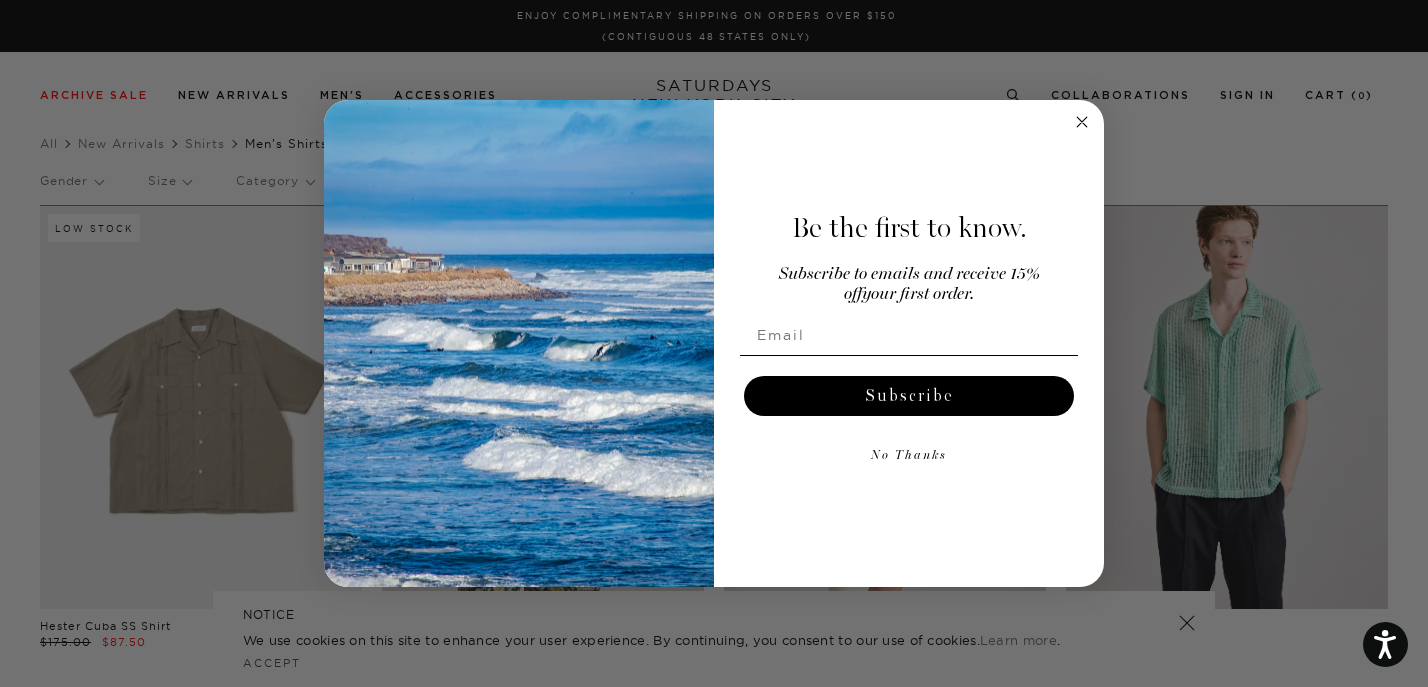 click on "Close dialog Be the first to know. Subscribe to emails and receive 15%
off  your first order. Subscribe No Thanks Submit" at bounding box center [714, 343] 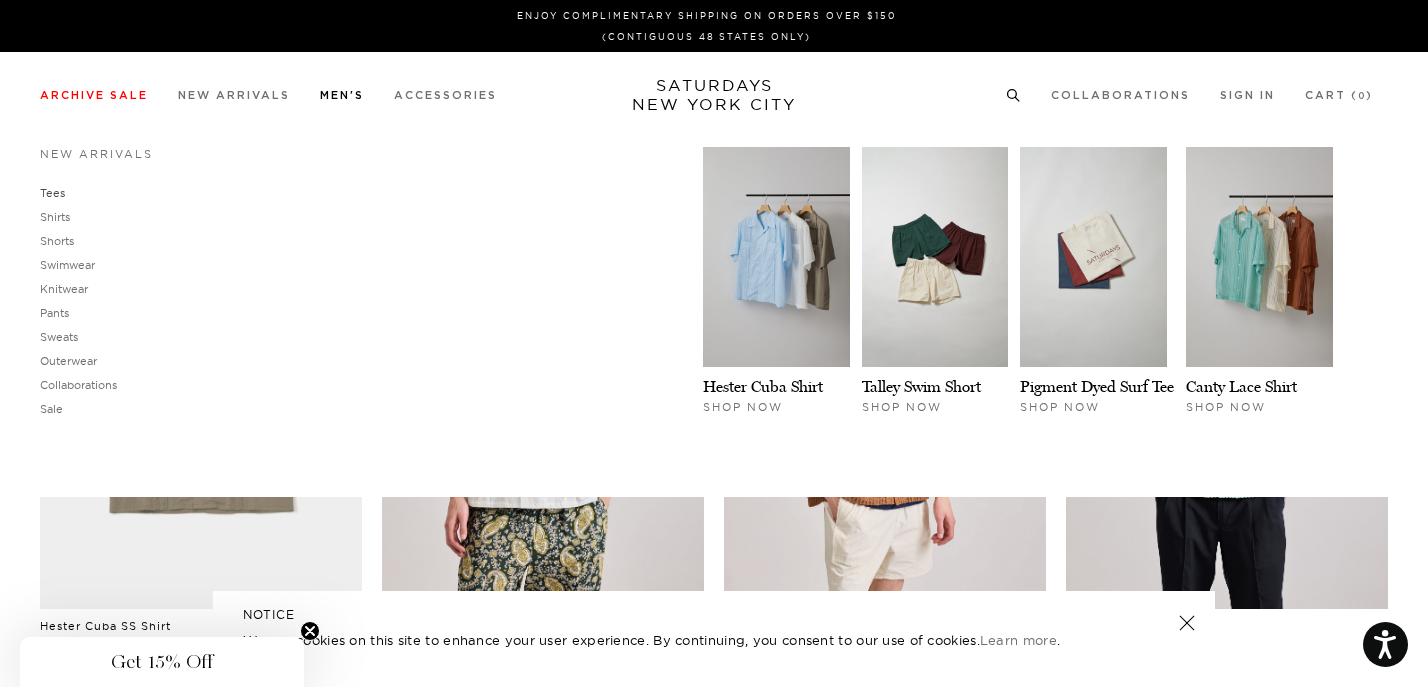 click on "Tees" at bounding box center [52, 193] 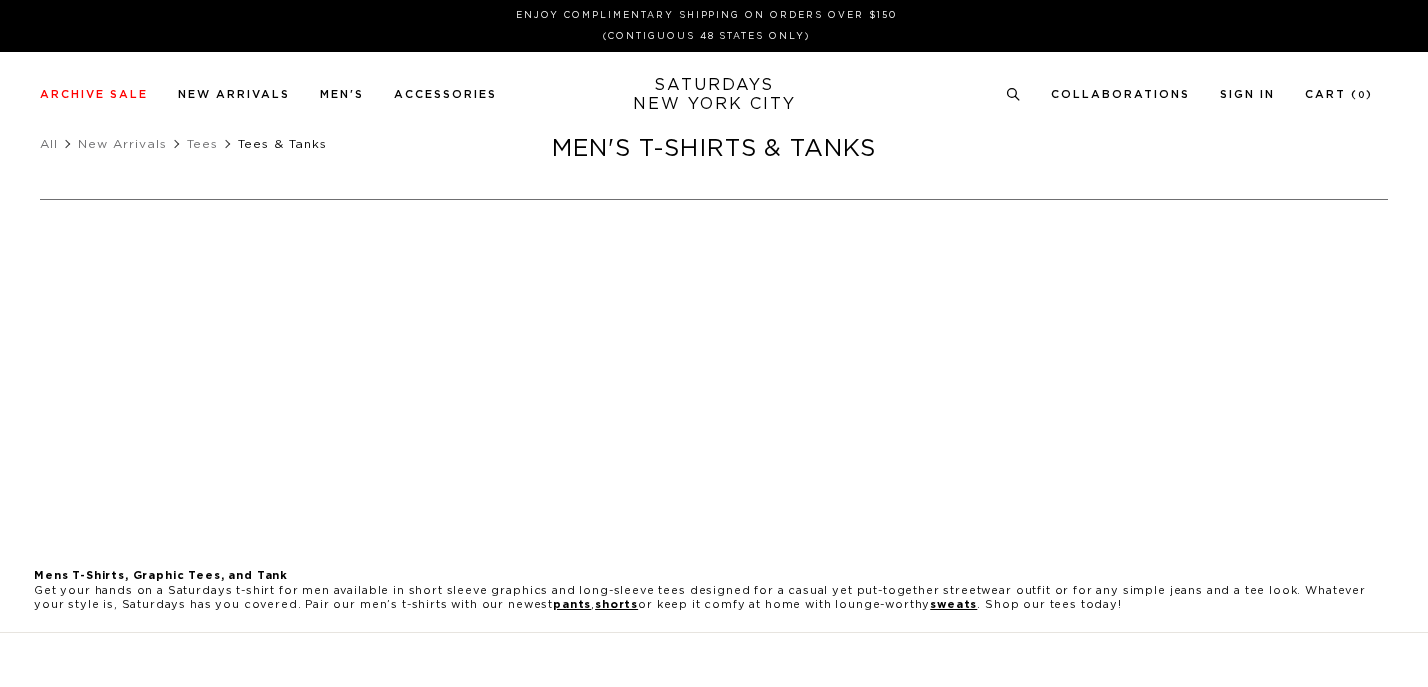 scroll, scrollTop: 0, scrollLeft: 0, axis: both 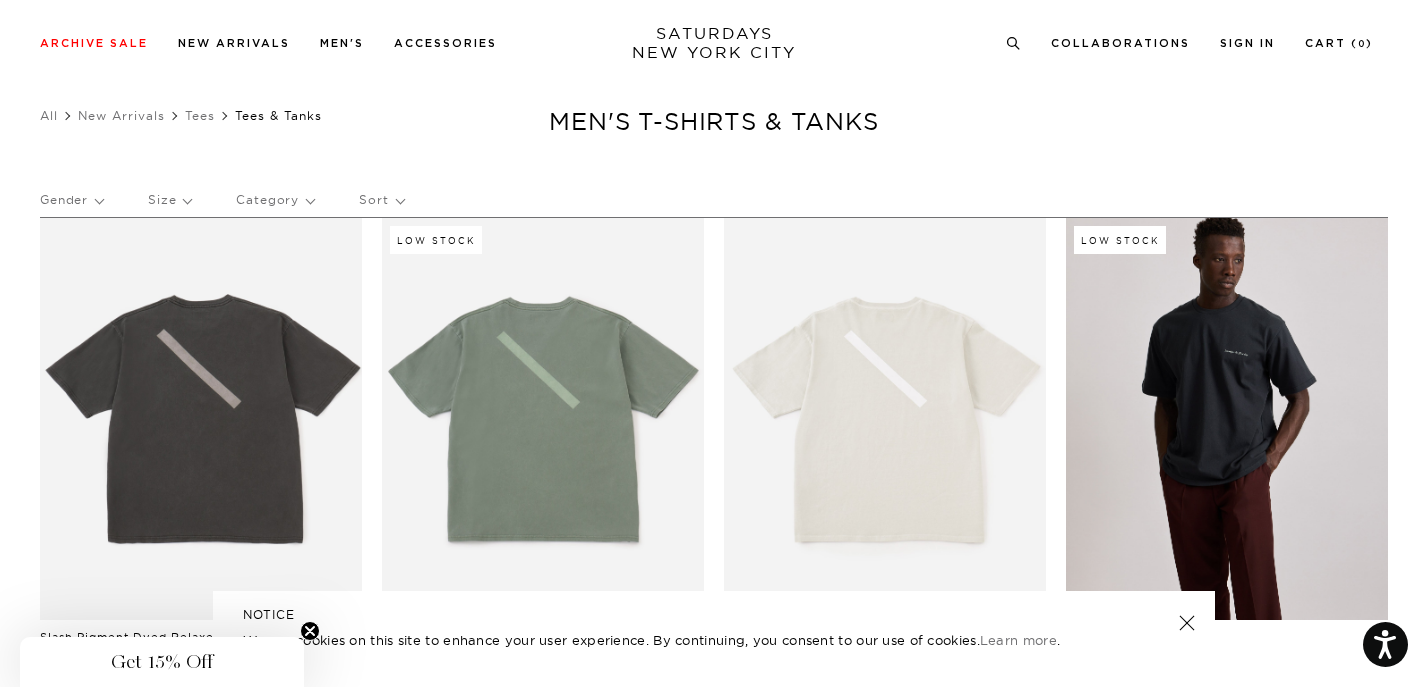 click at bounding box center [1227, 419] 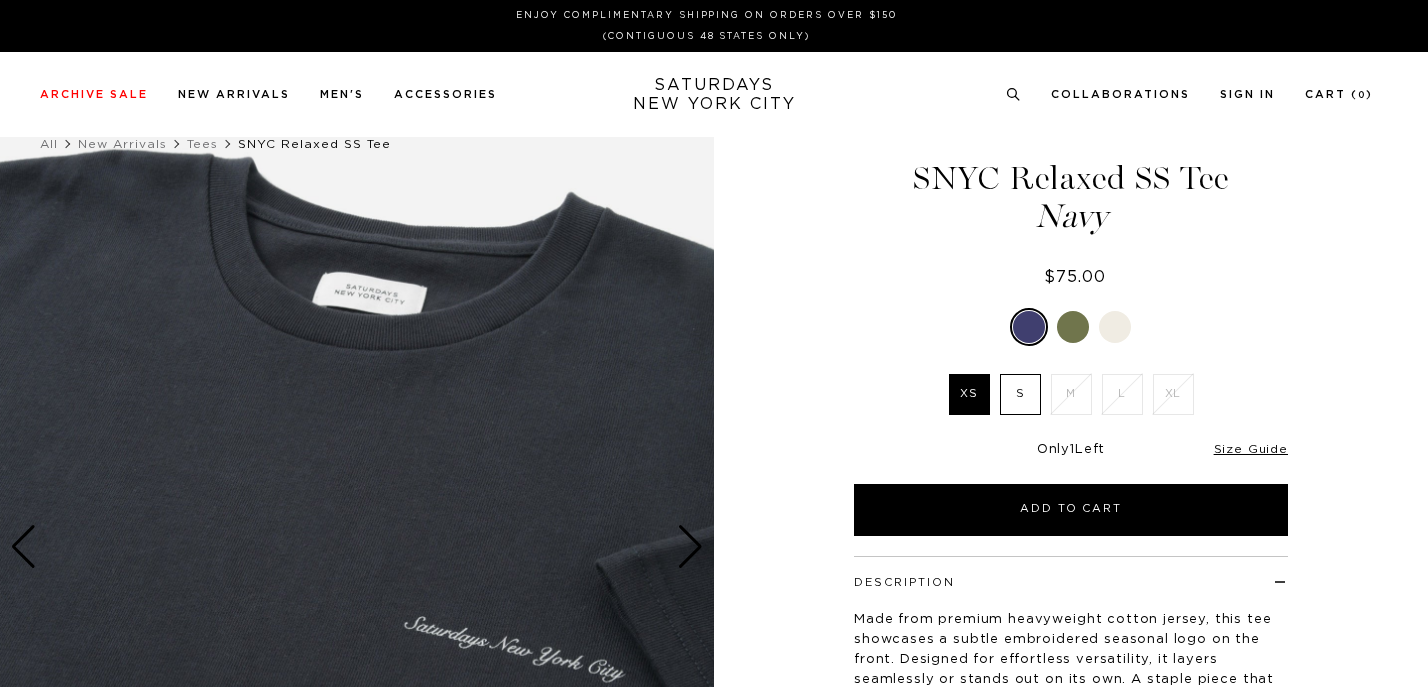 scroll, scrollTop: 0, scrollLeft: 0, axis: both 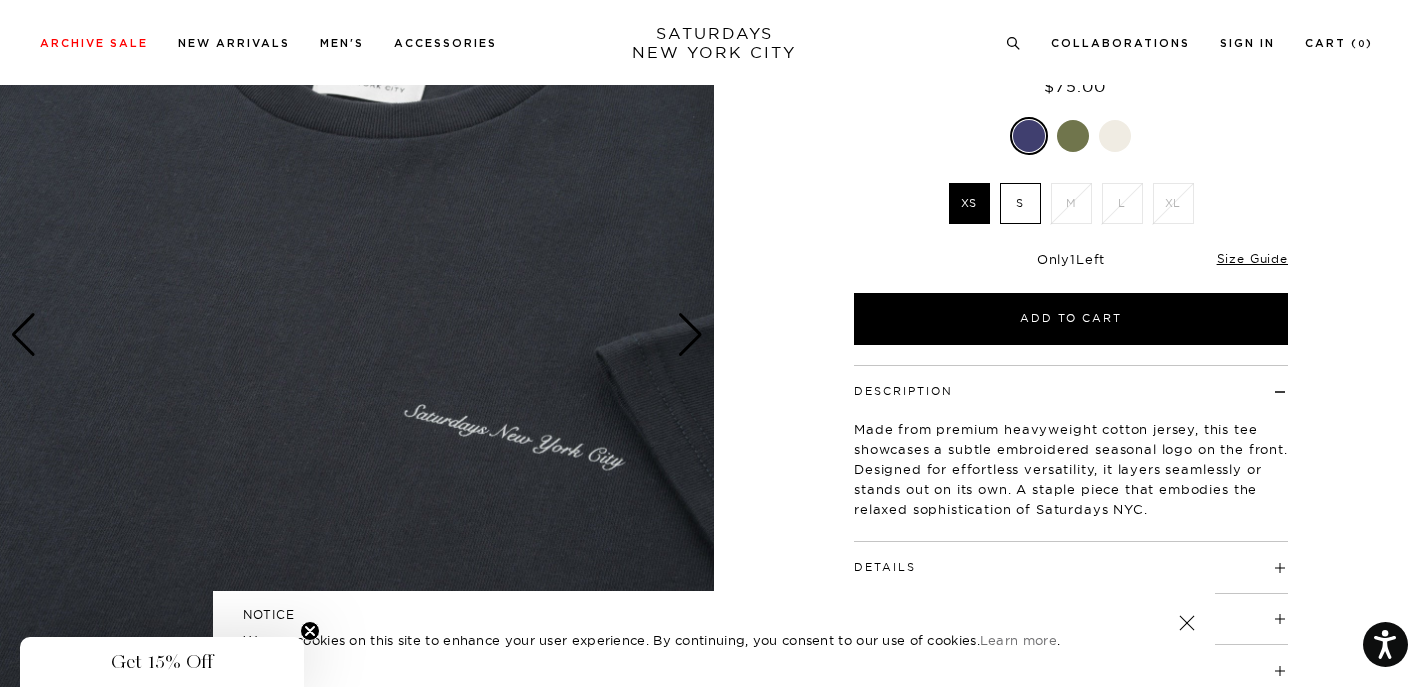 click at bounding box center (690, 335) 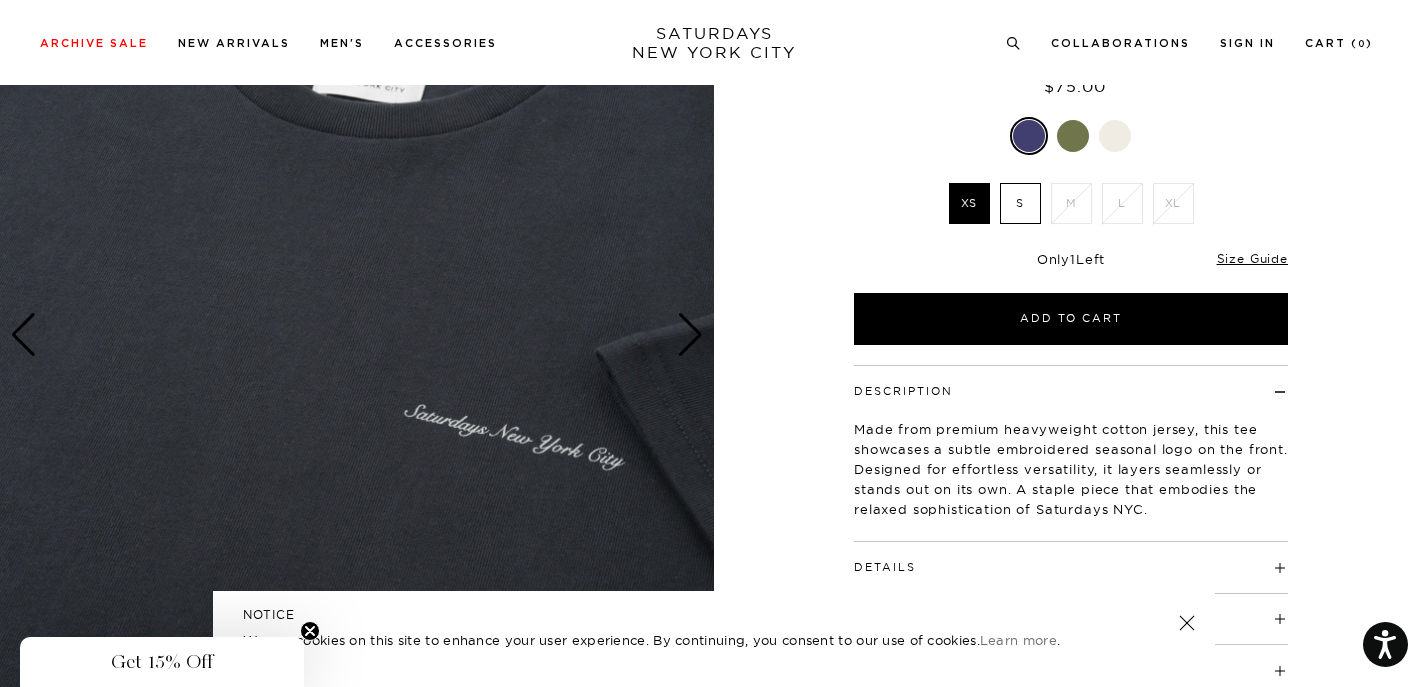 click at bounding box center [690, 335] 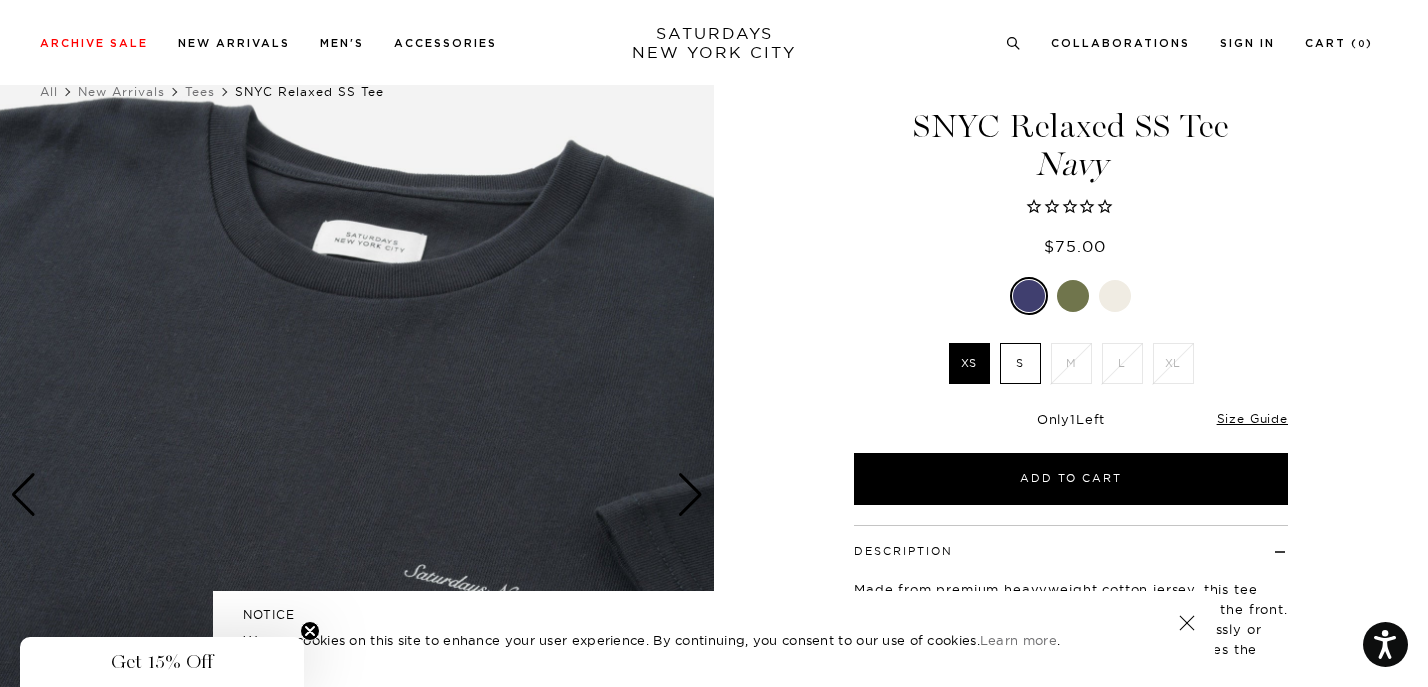 scroll, scrollTop: 25, scrollLeft: 0, axis: vertical 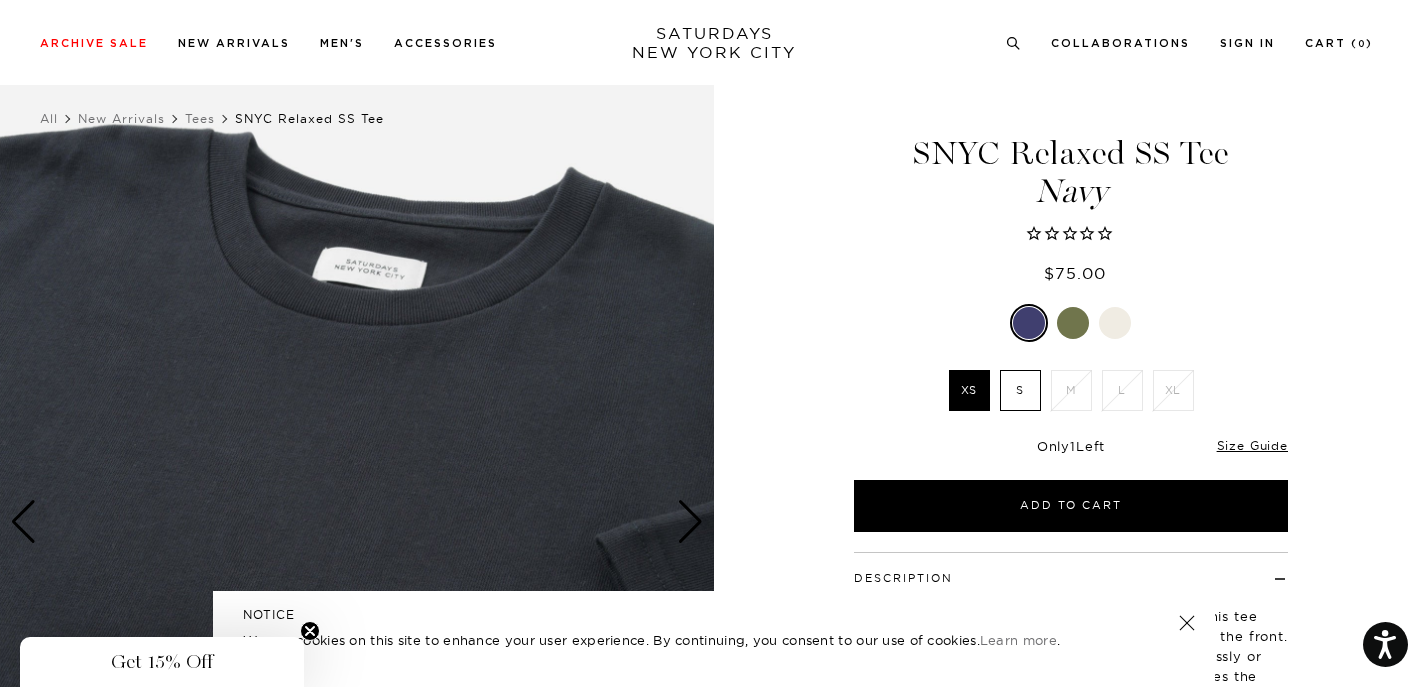 click at bounding box center [1029, 323] 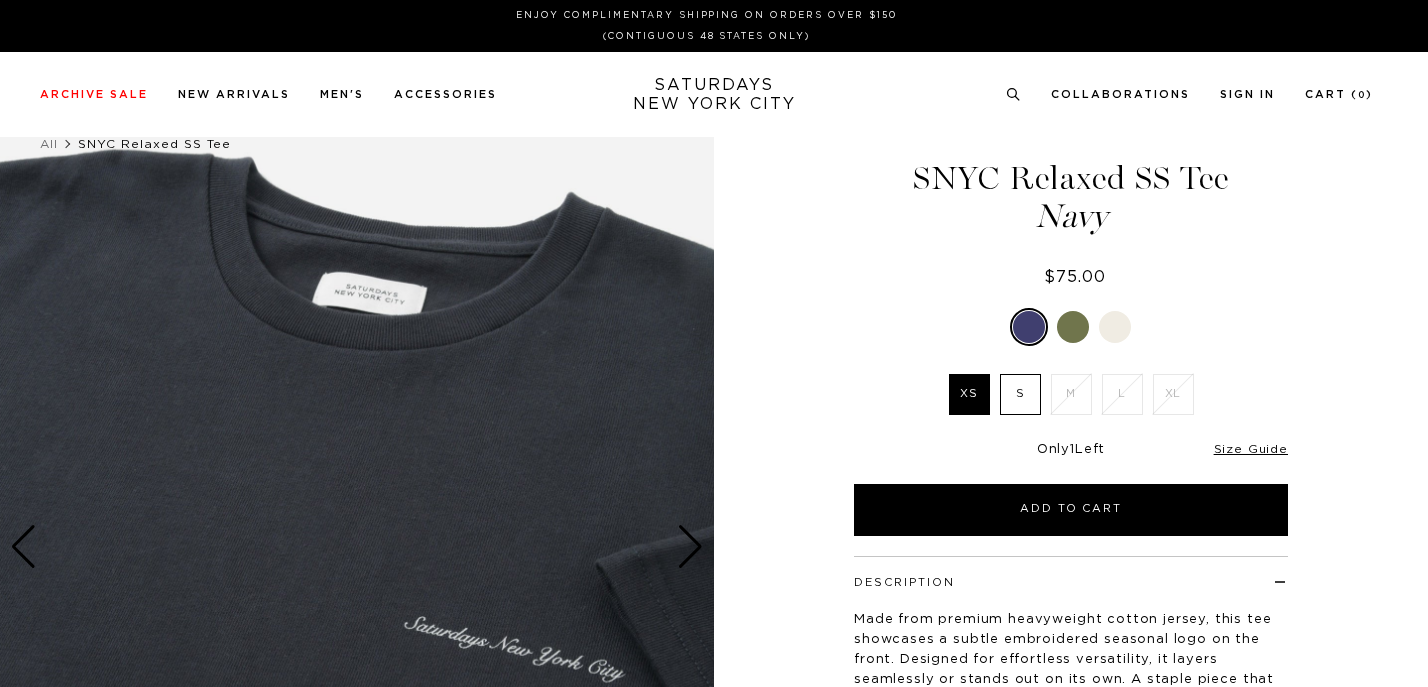 scroll, scrollTop: 0, scrollLeft: 0, axis: both 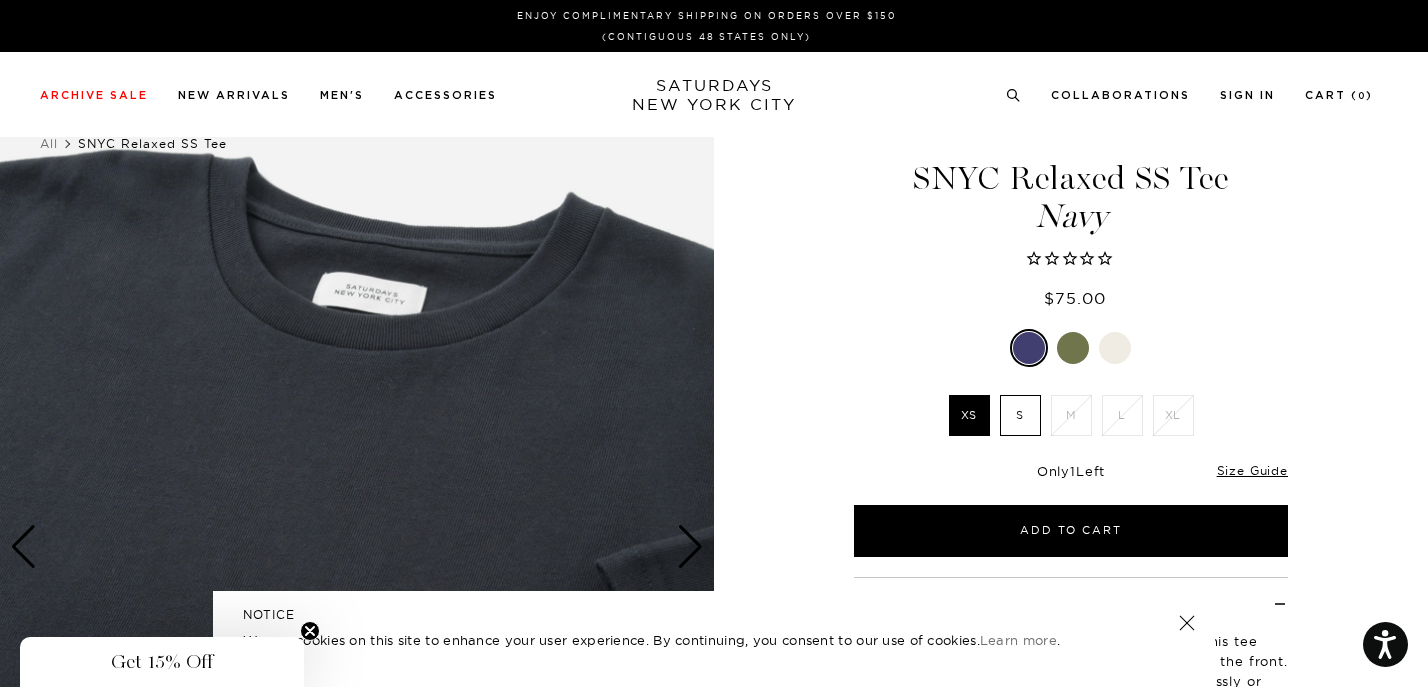 click at bounding box center [1073, 348] 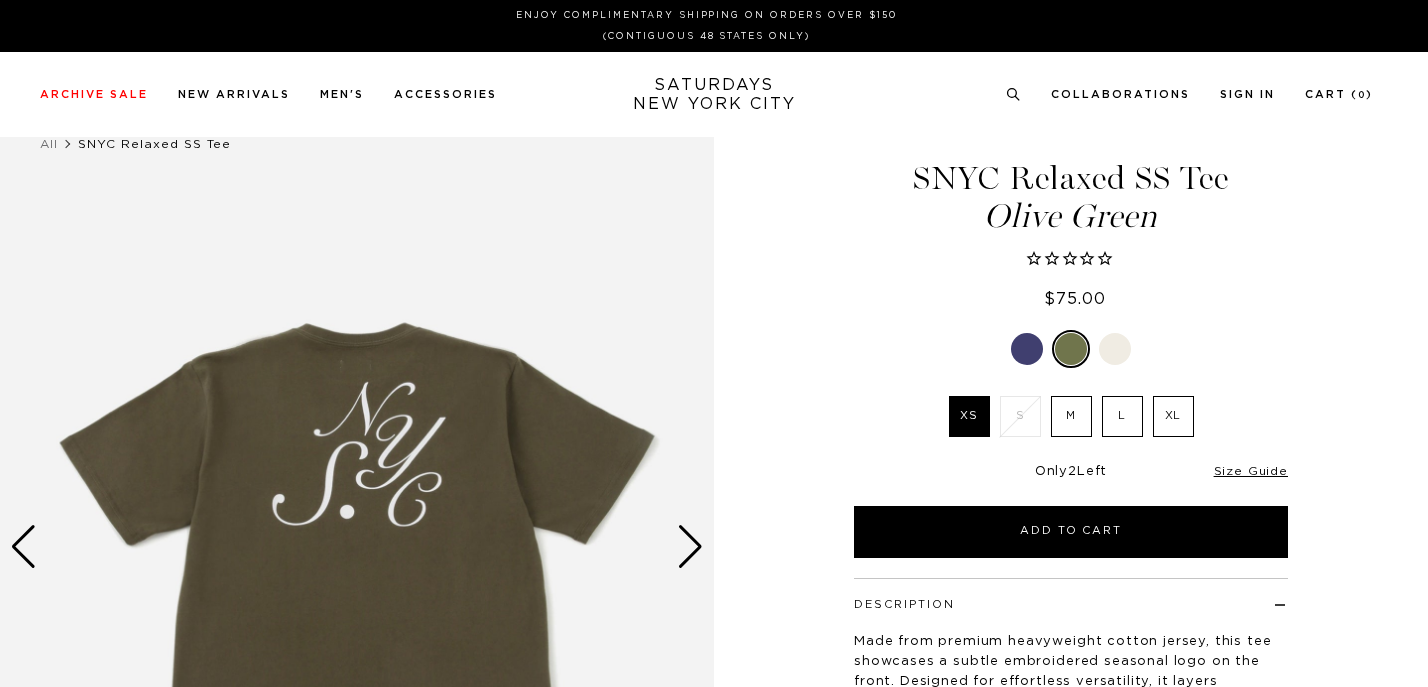 scroll, scrollTop: 0, scrollLeft: 0, axis: both 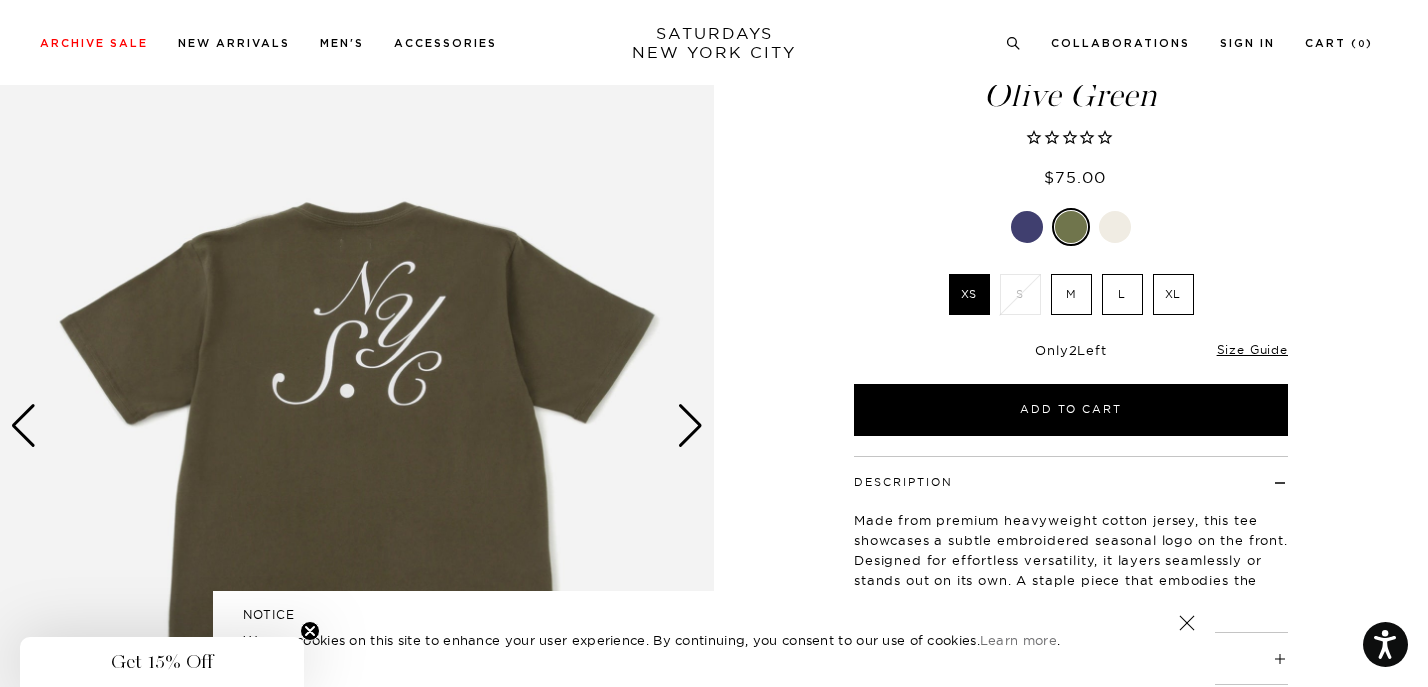 click at bounding box center (690, 426) 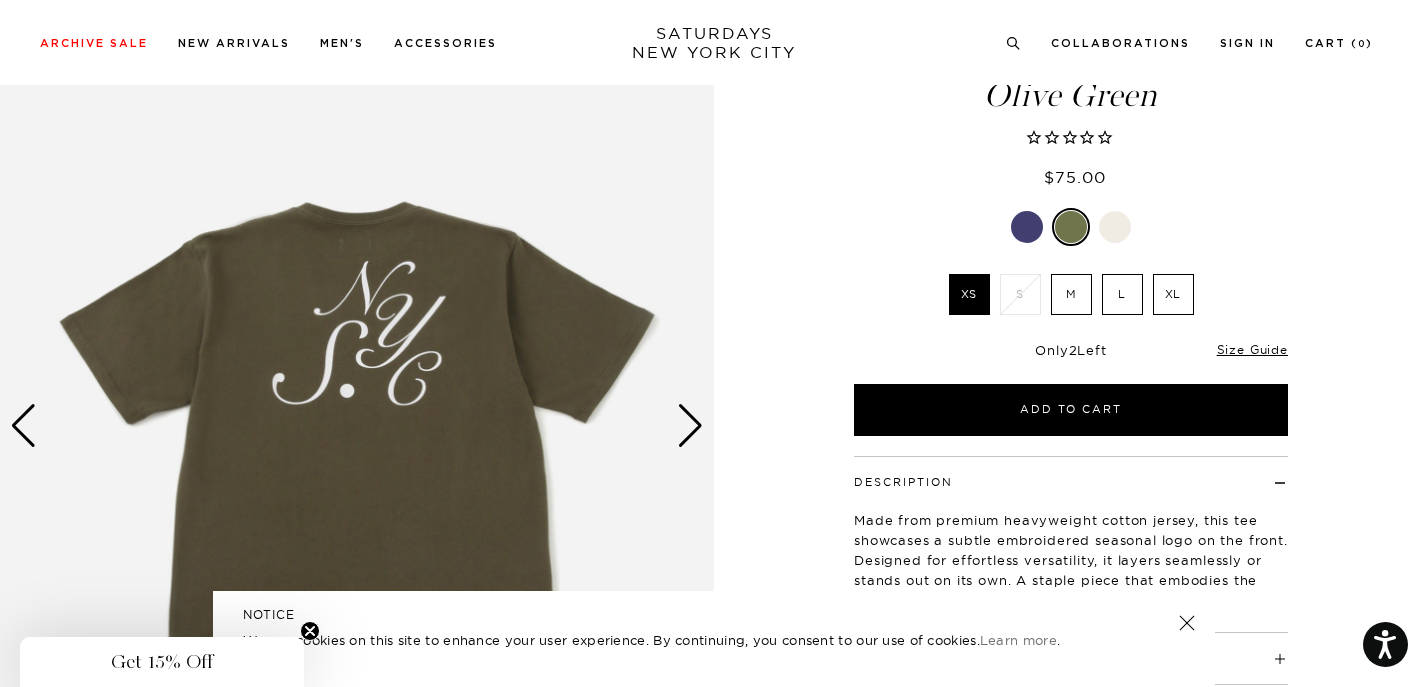 click at bounding box center [690, 426] 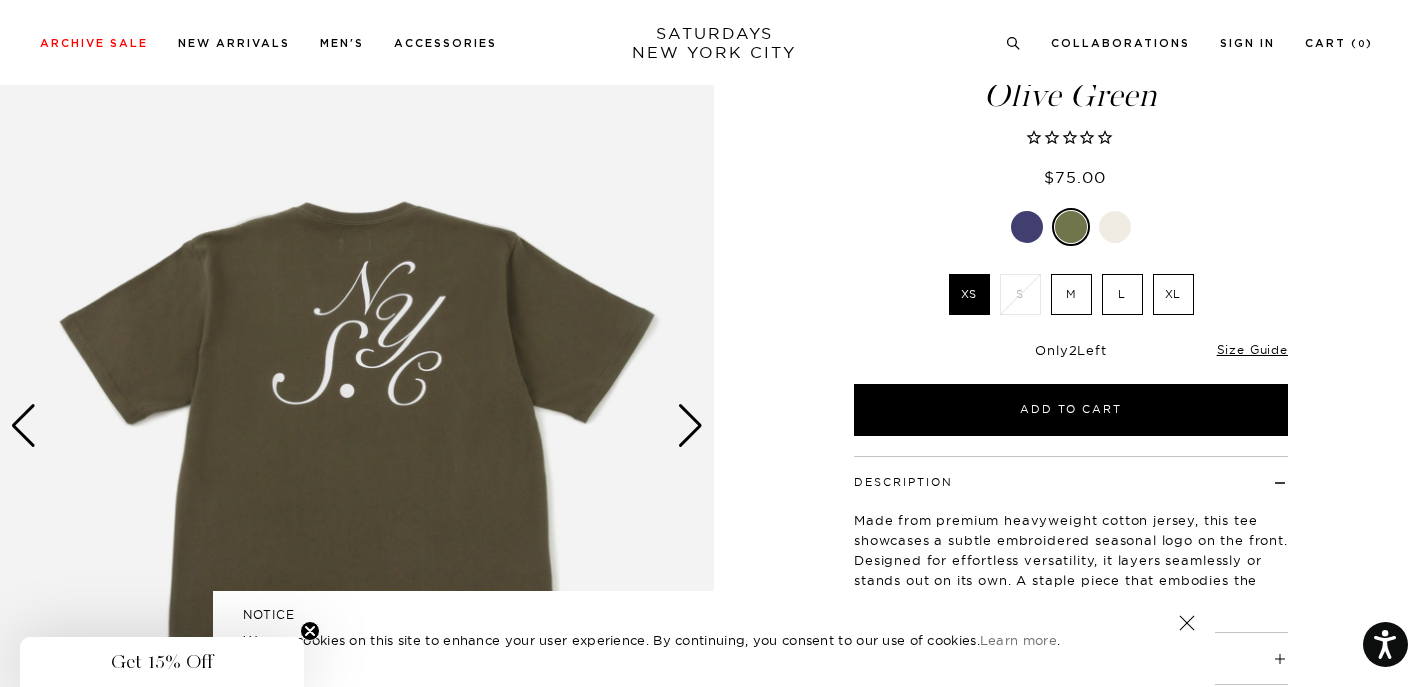 click at bounding box center (690, 426) 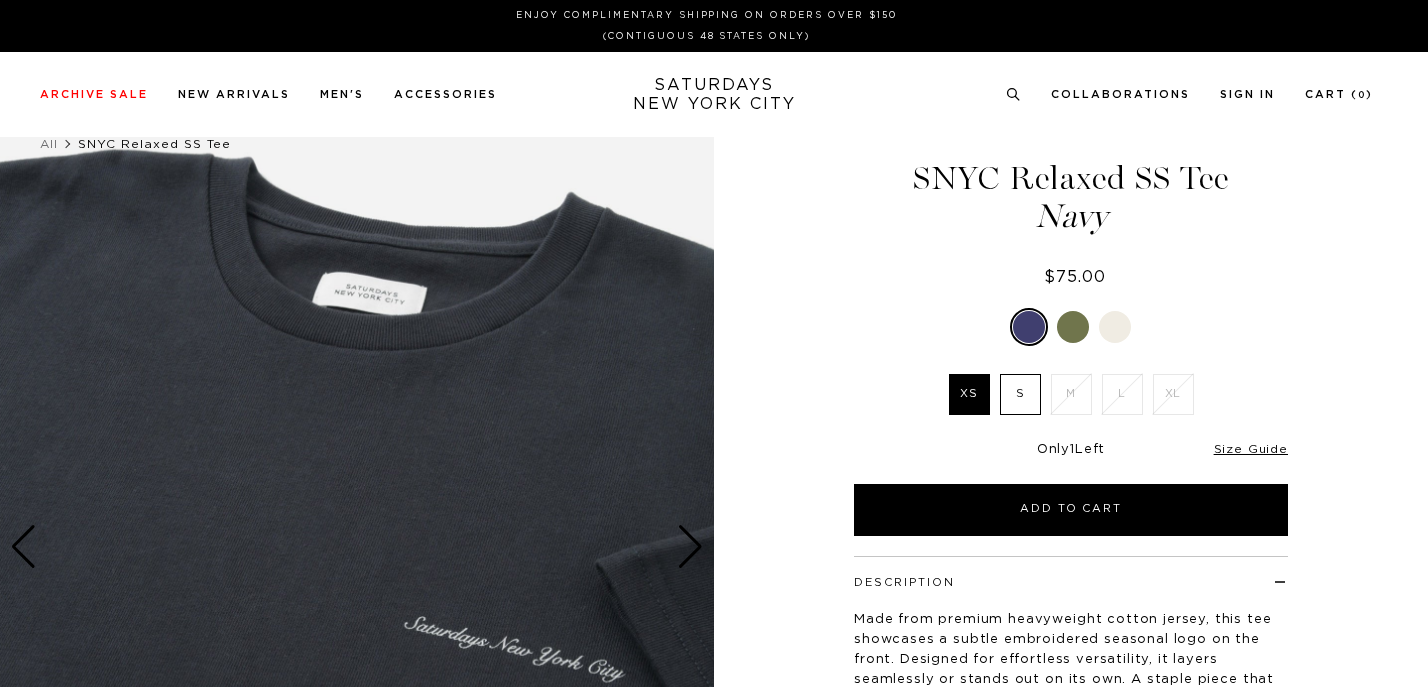 scroll, scrollTop: 0, scrollLeft: 0, axis: both 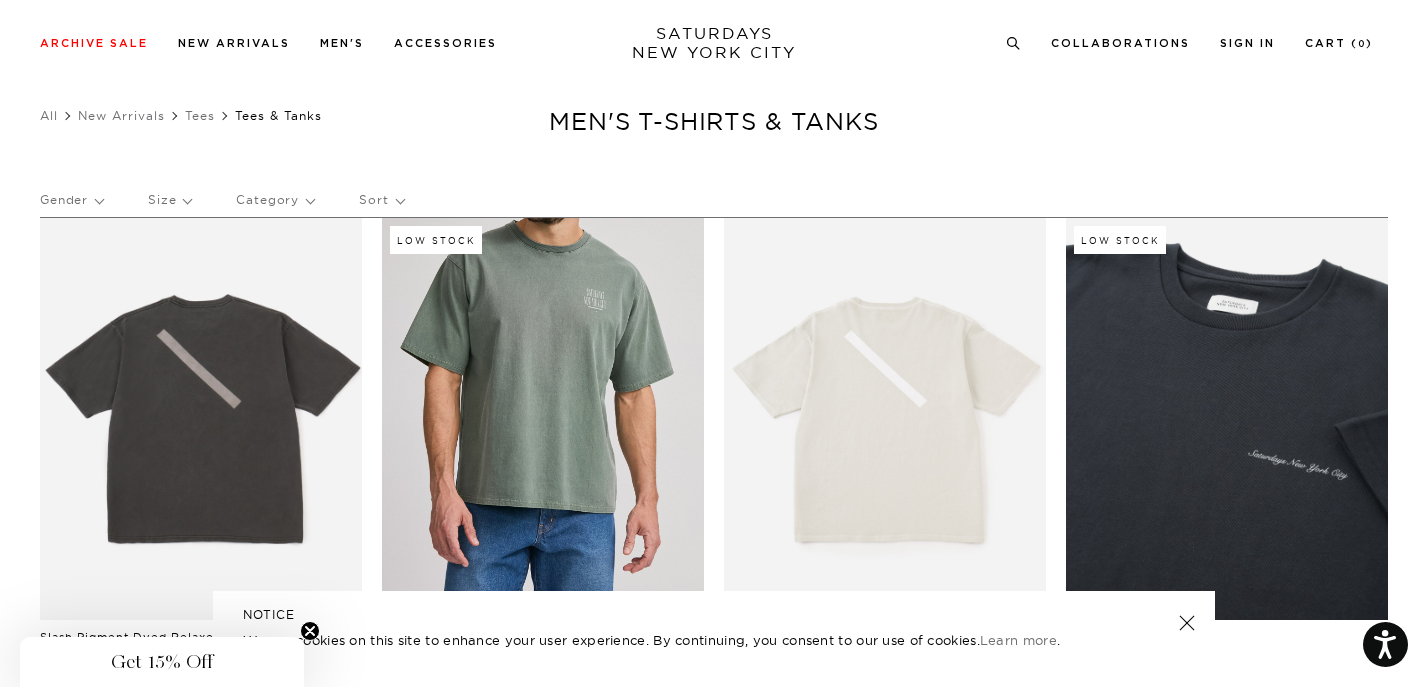 click at bounding box center (543, 419) 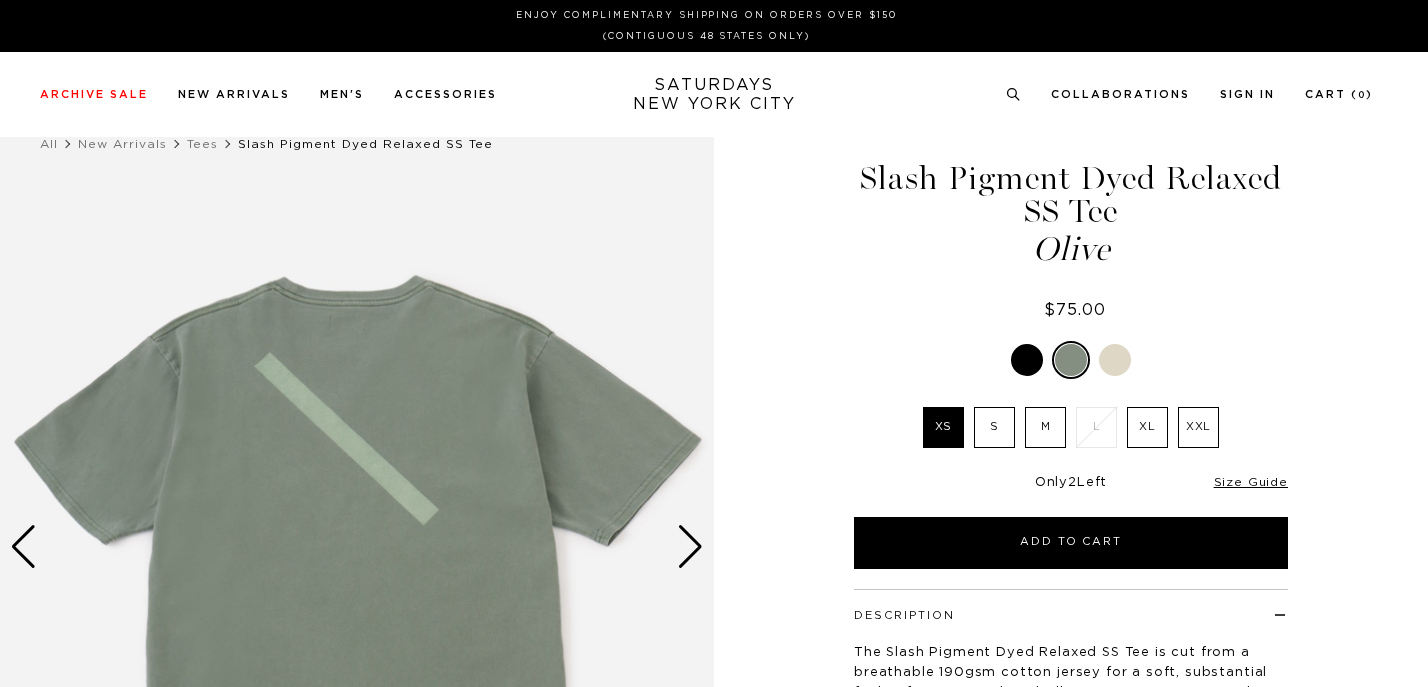 scroll, scrollTop: 0, scrollLeft: 0, axis: both 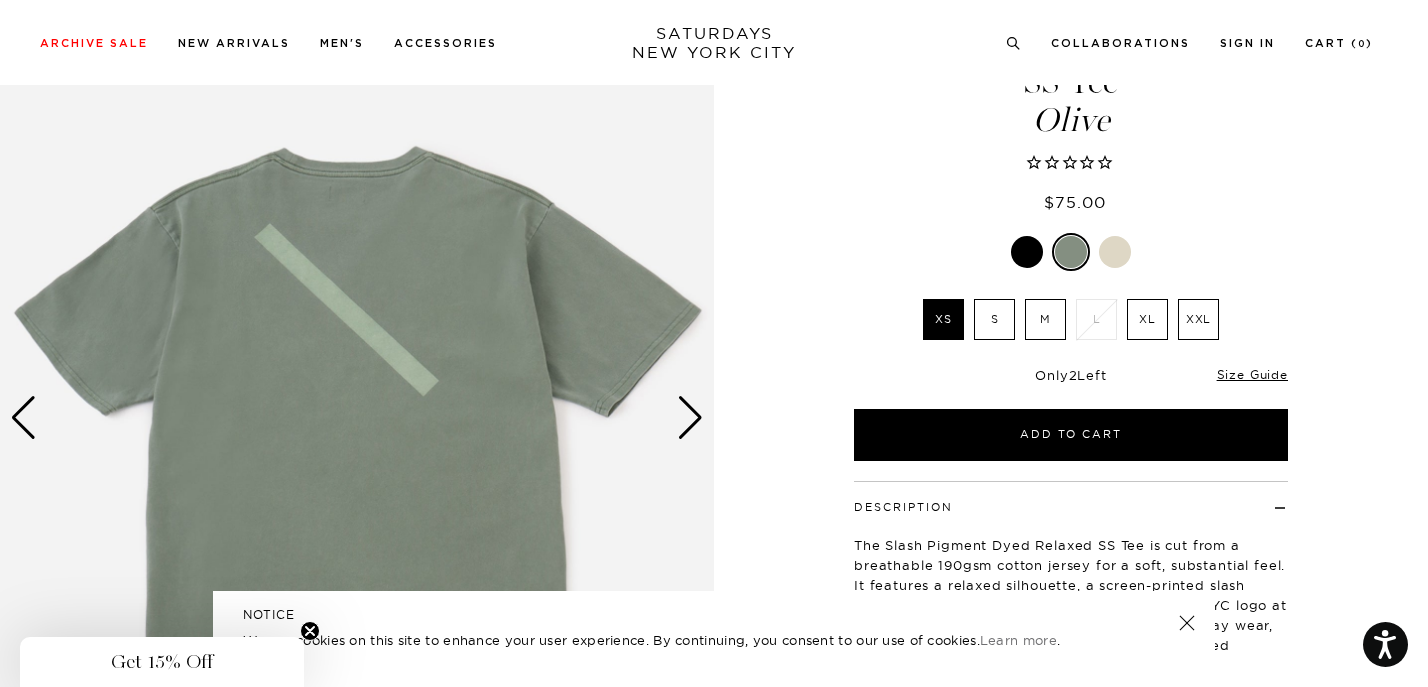 click at bounding box center (690, 418) 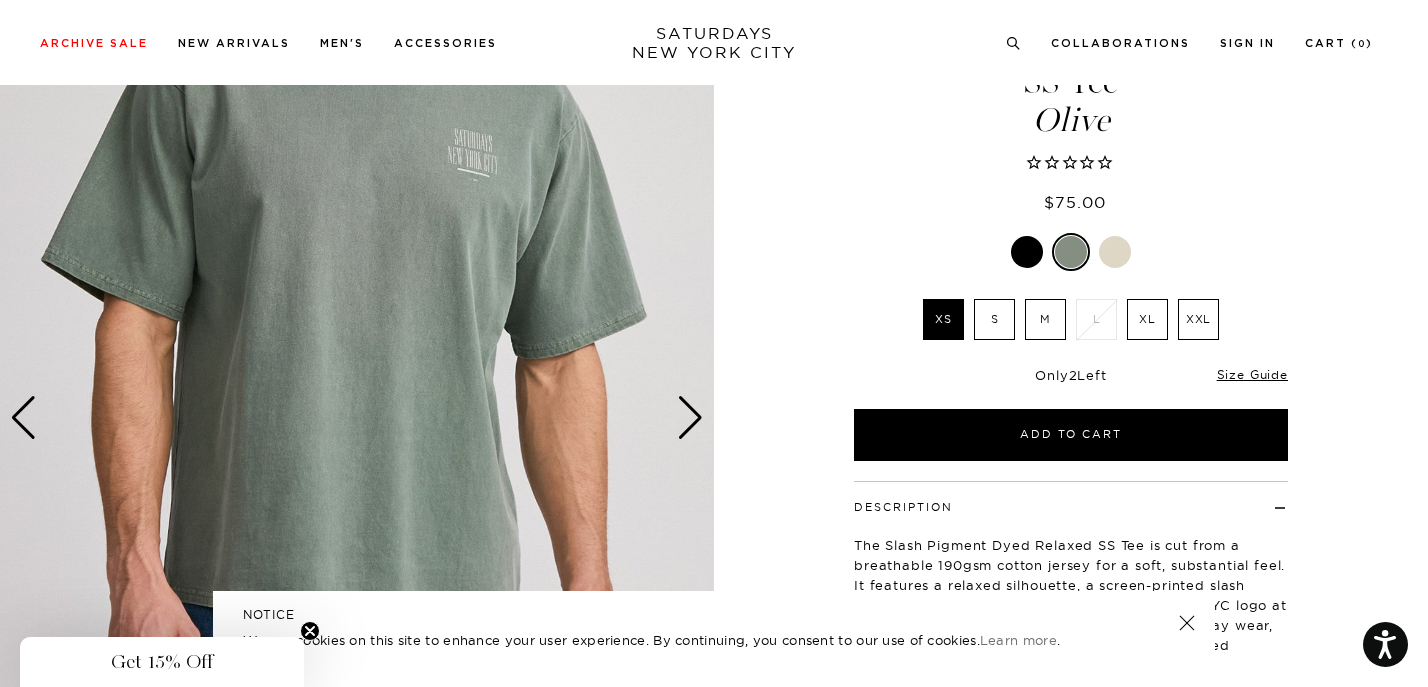 click at bounding box center (690, 418) 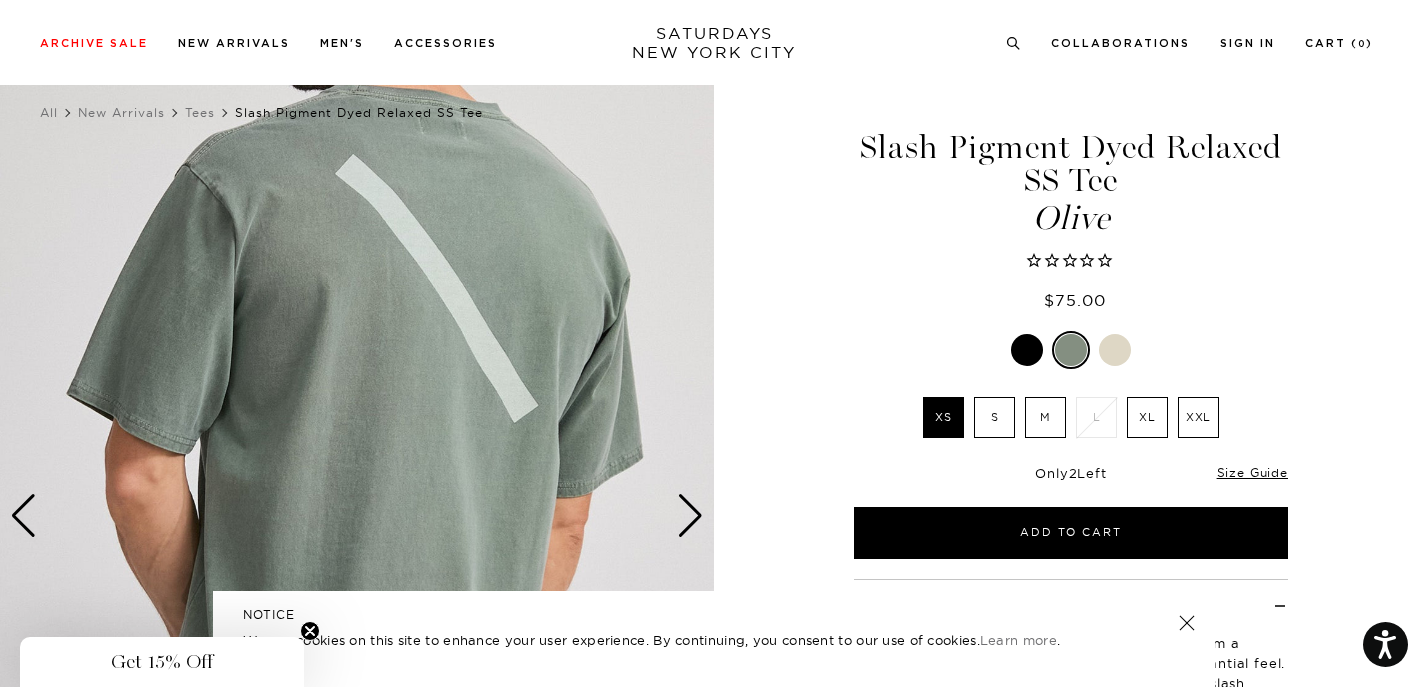 scroll, scrollTop: 34, scrollLeft: 0, axis: vertical 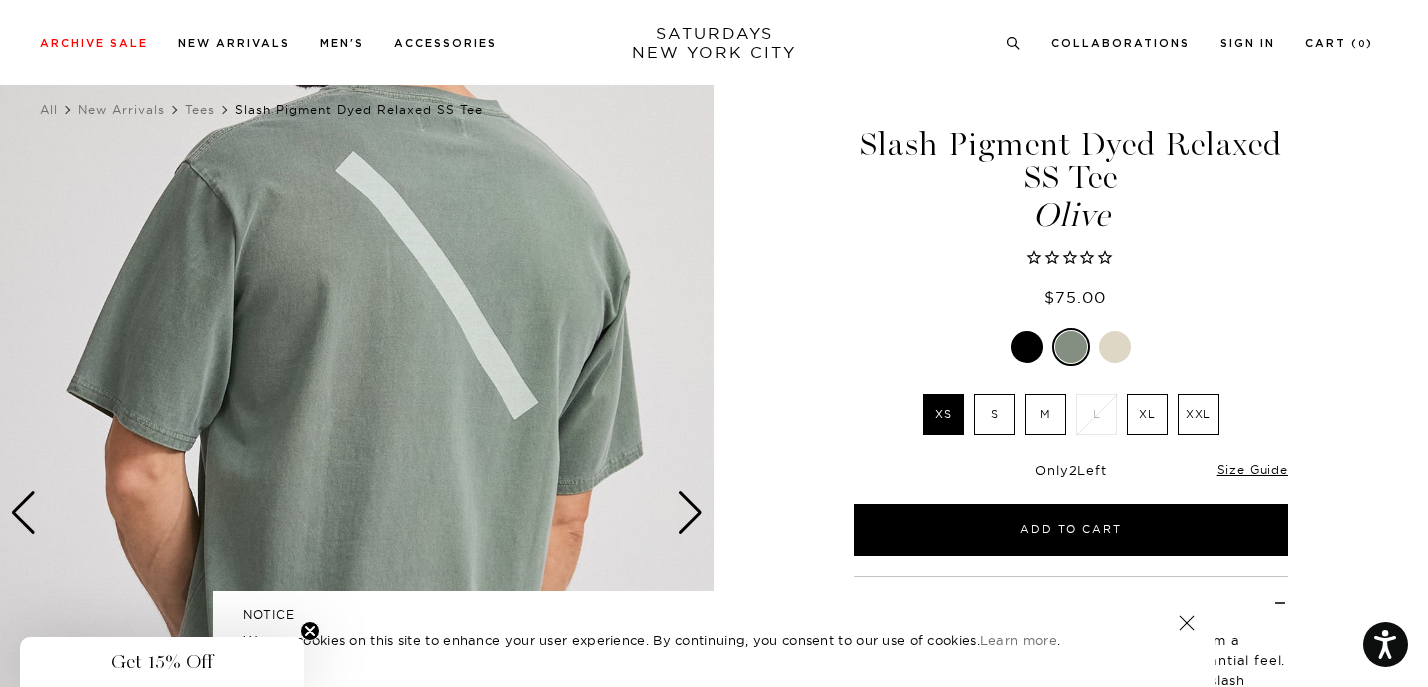 click at bounding box center [690, 513] 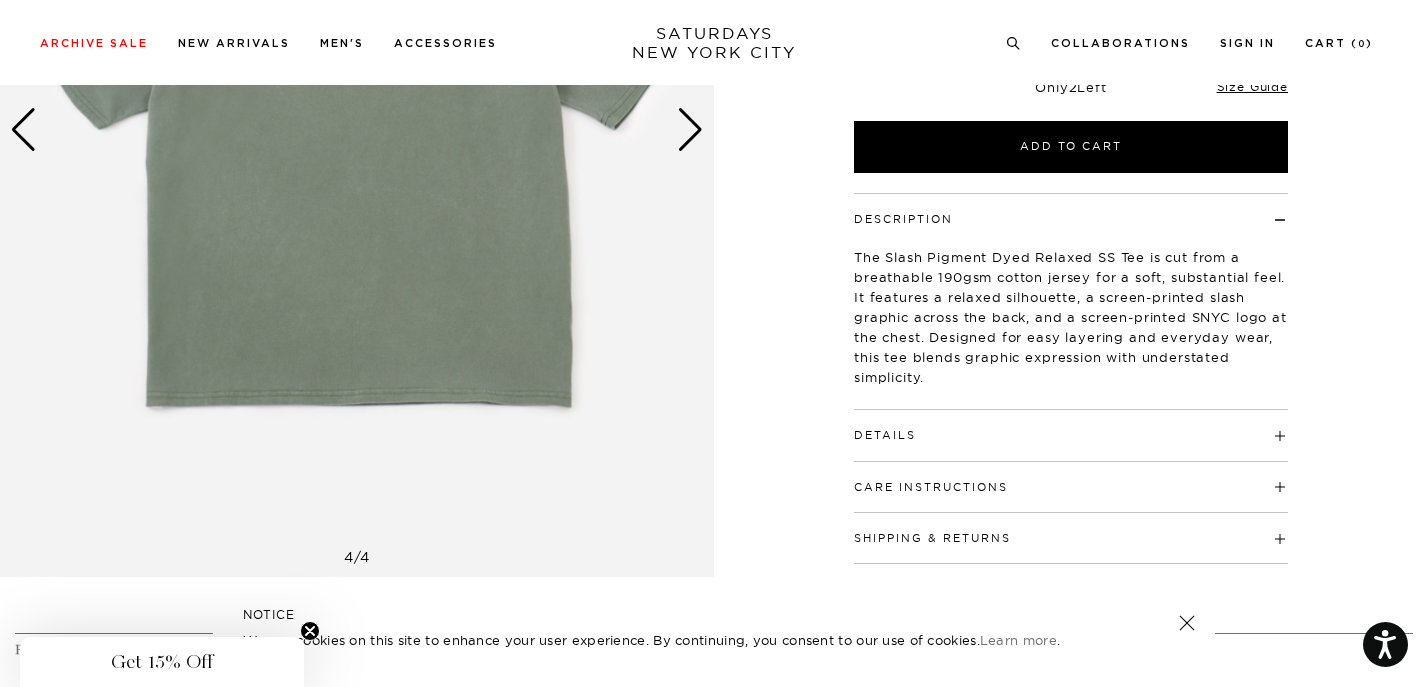 scroll, scrollTop: 957, scrollLeft: 0, axis: vertical 